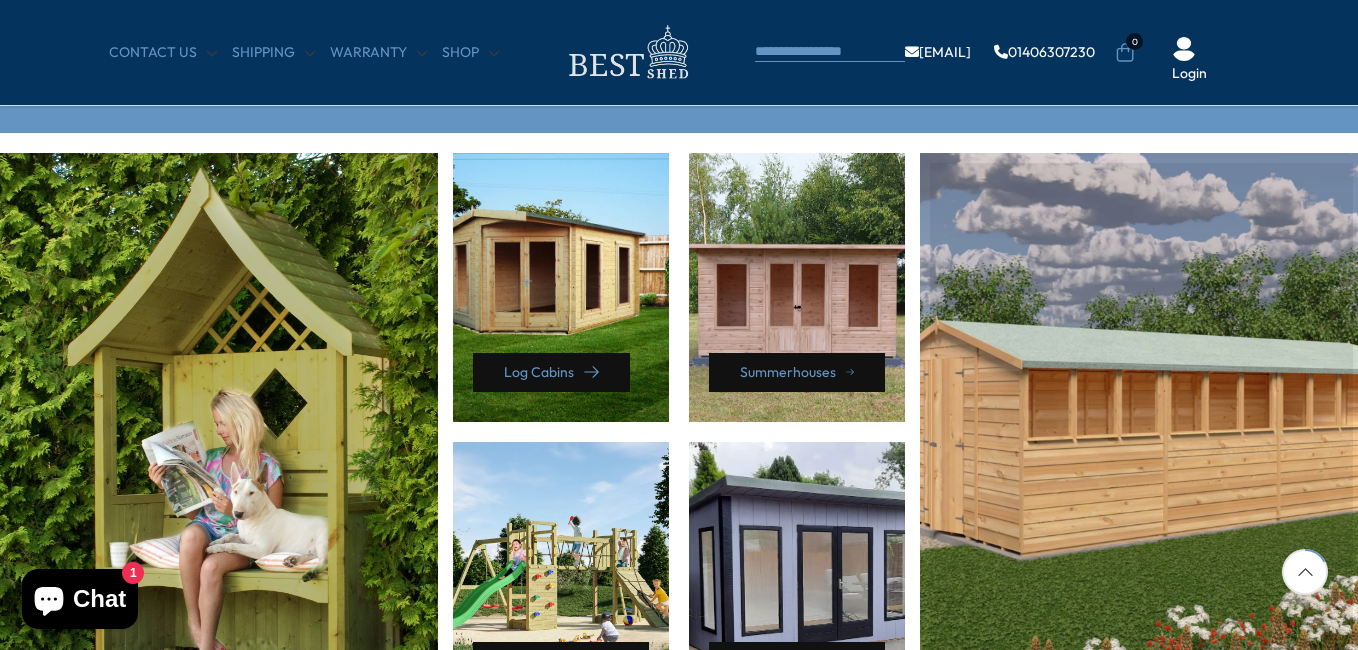 scroll, scrollTop: 1000, scrollLeft: 0, axis: vertical 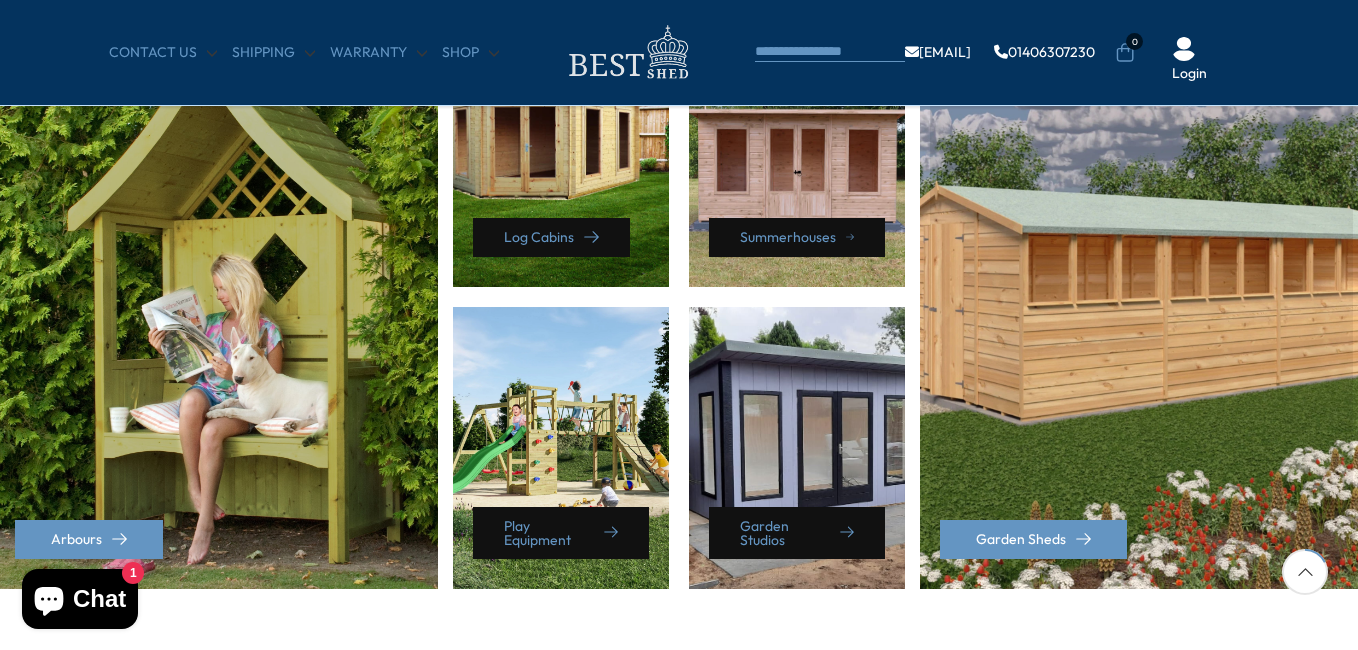 click on "Garden Sheds" at bounding box center (1141, 303) 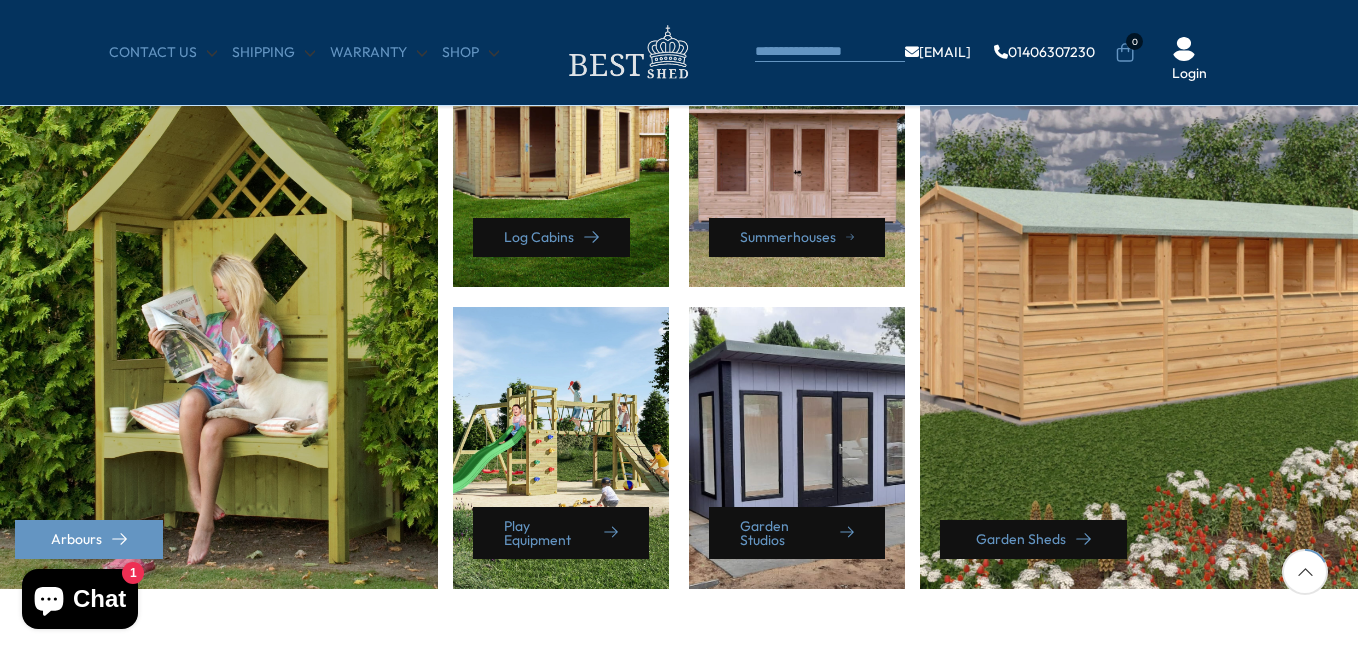 click on "Garden Sheds" at bounding box center (1033, 539) 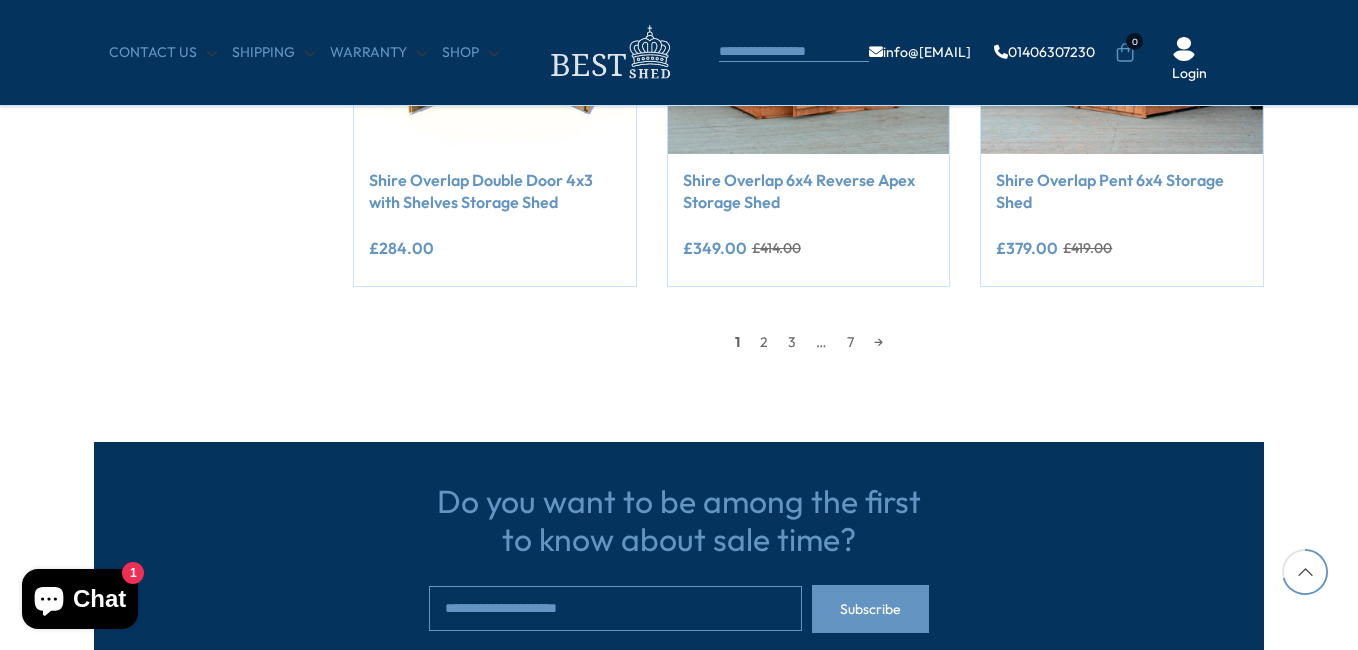 scroll, scrollTop: 2000, scrollLeft: 0, axis: vertical 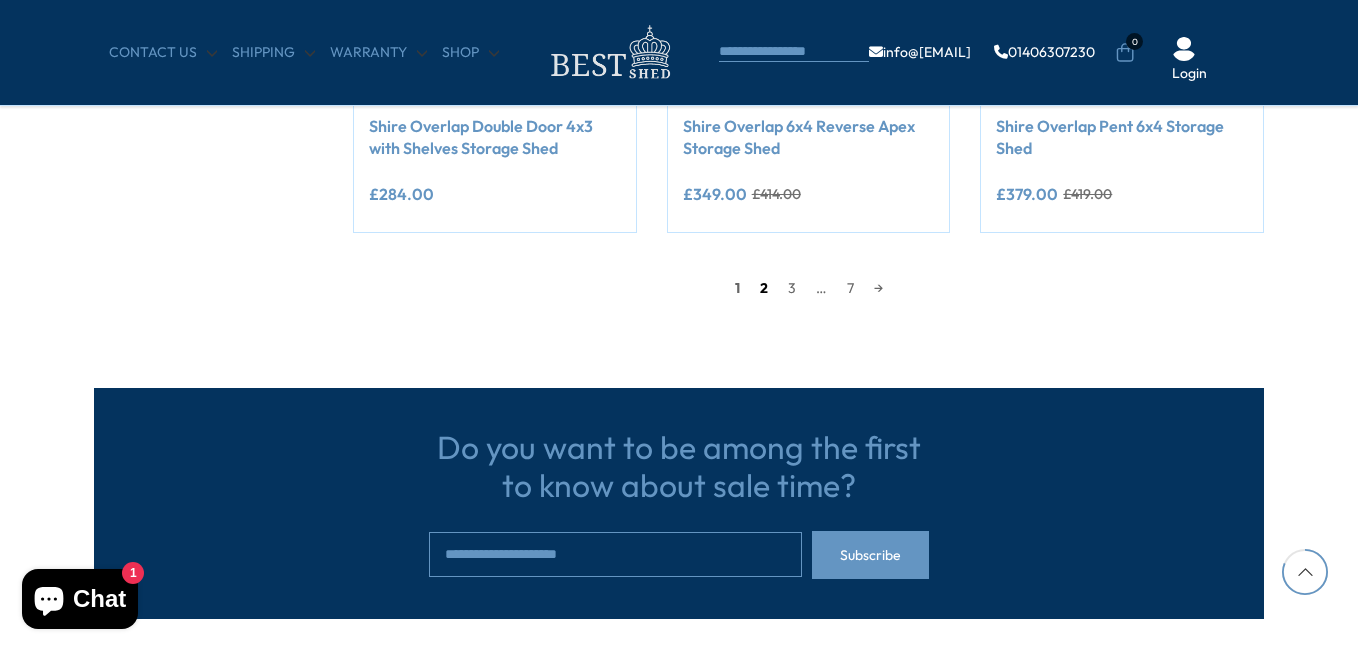 click on "2" at bounding box center [764, 288] 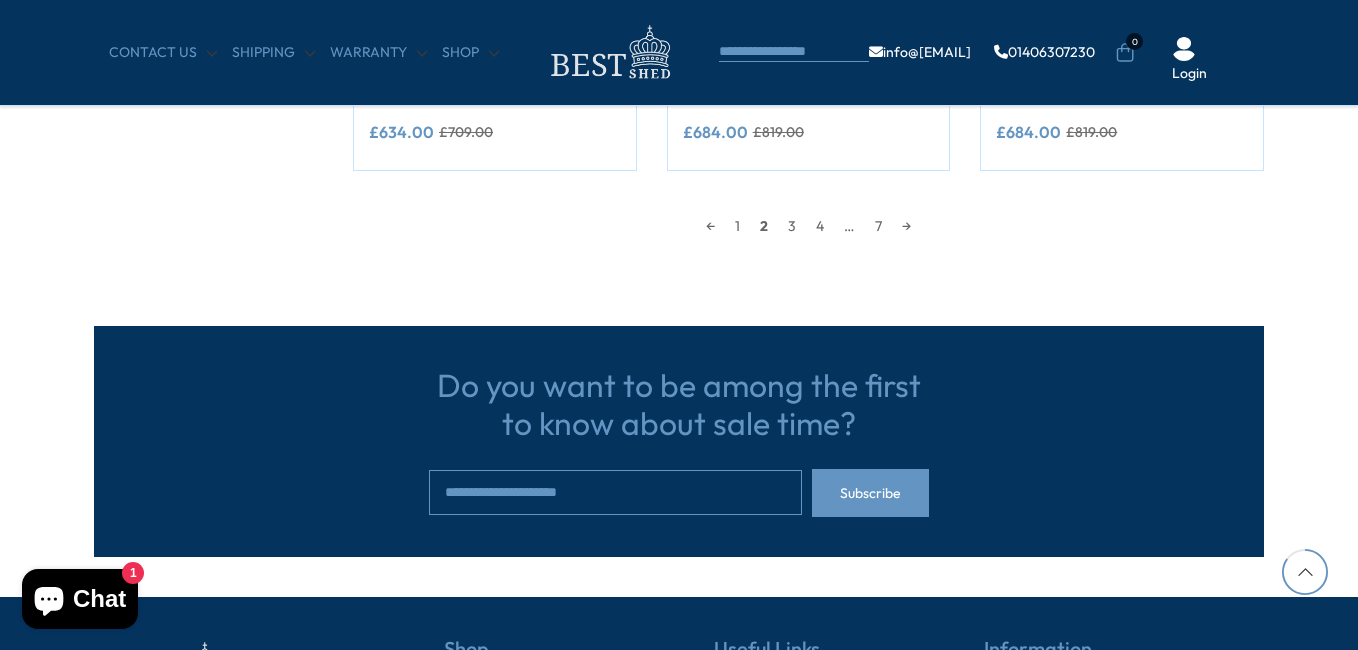 scroll, scrollTop: 2091, scrollLeft: 0, axis: vertical 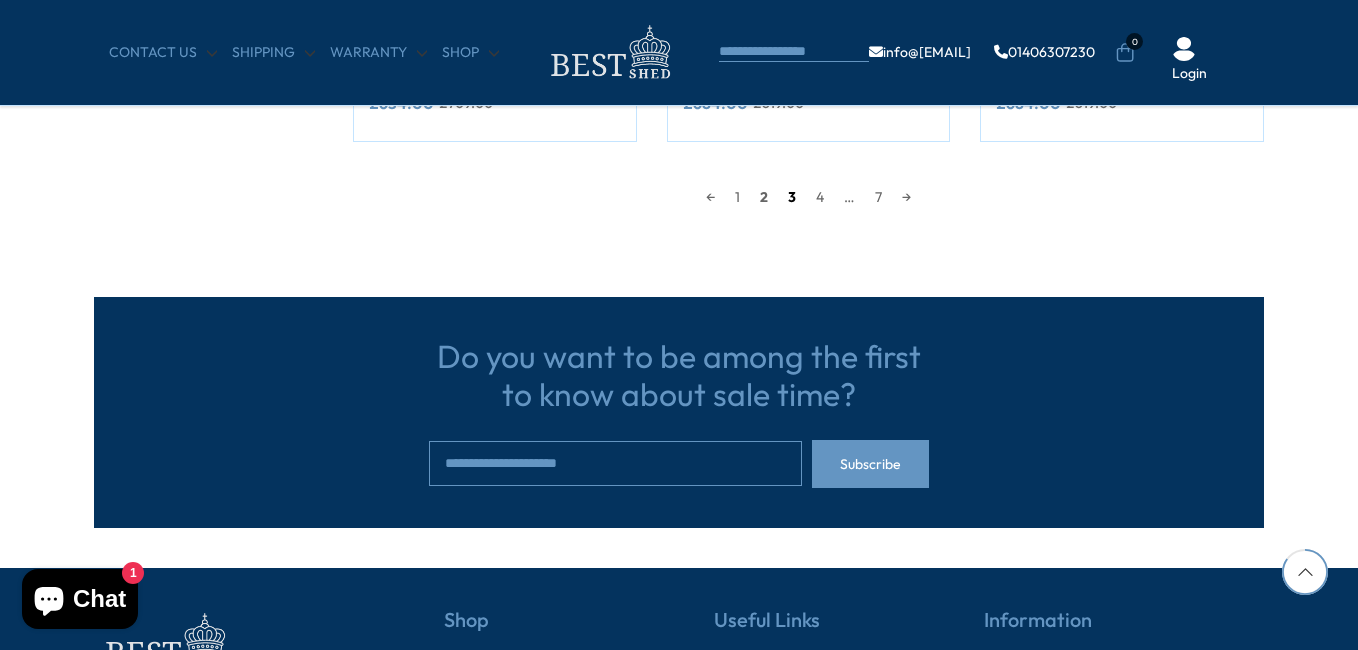 click on "3" at bounding box center (792, 197) 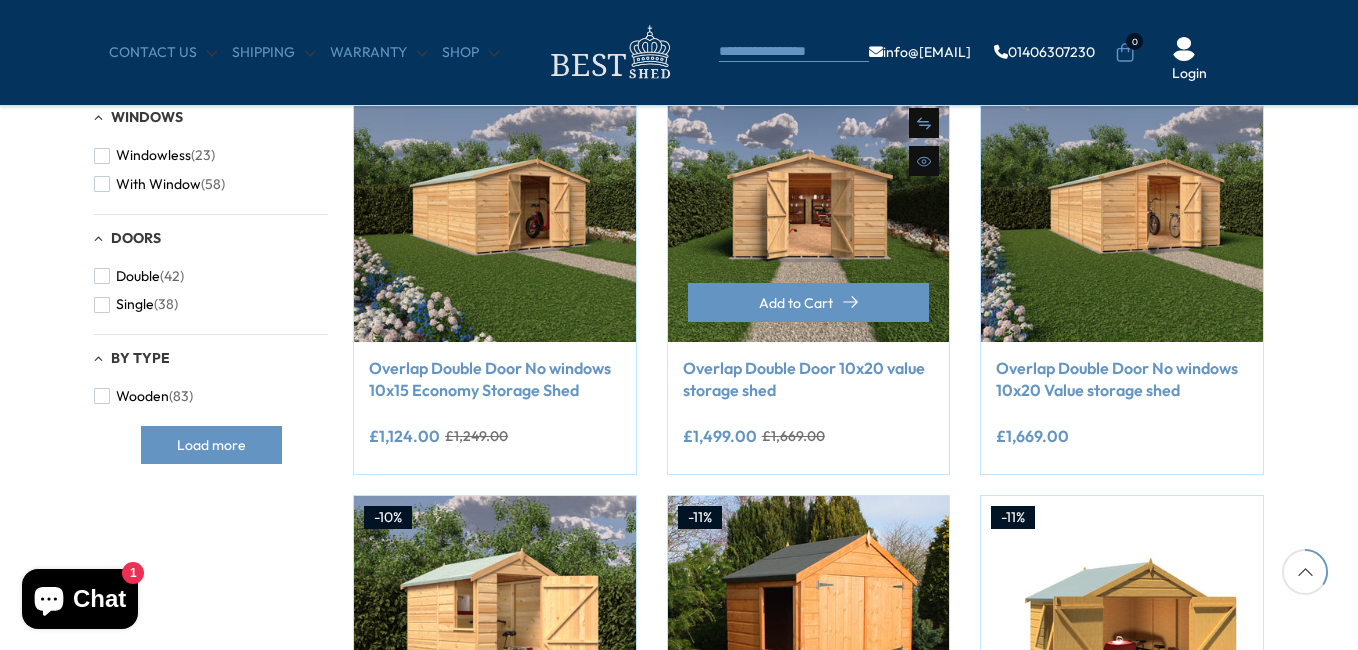 scroll, scrollTop: 891, scrollLeft: 0, axis: vertical 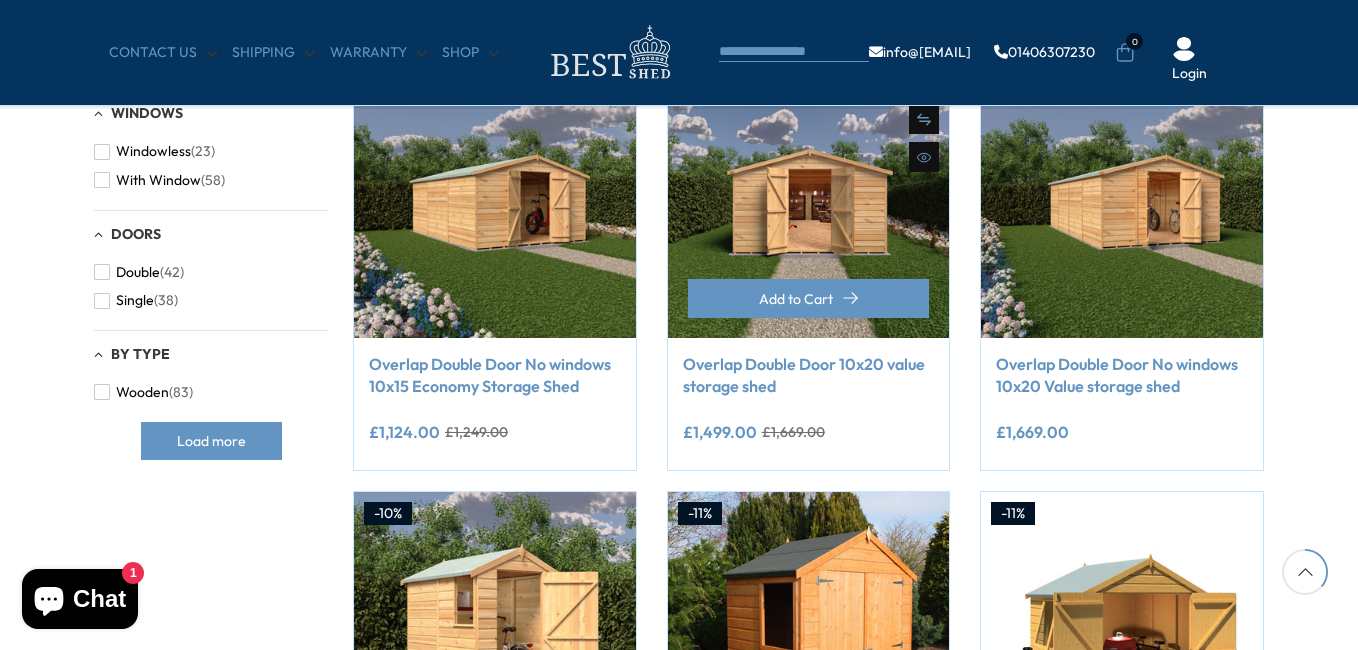click at bounding box center [809, 197] 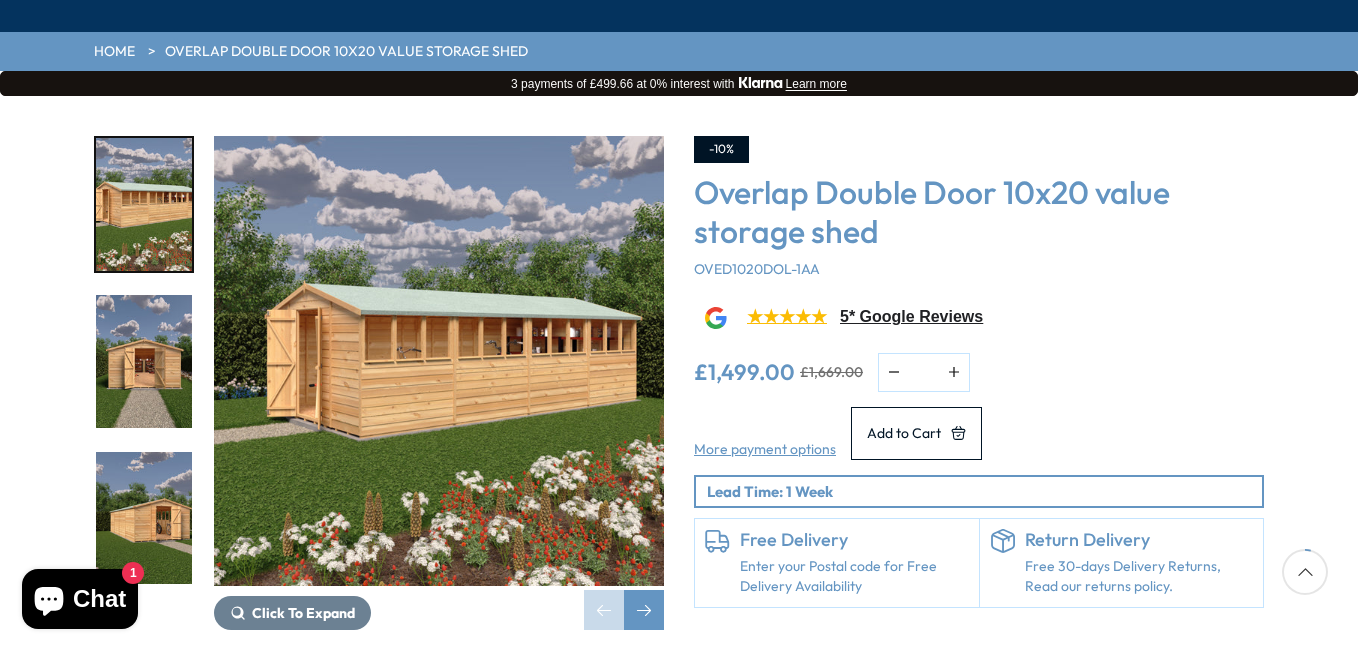 scroll, scrollTop: 200, scrollLeft: 0, axis: vertical 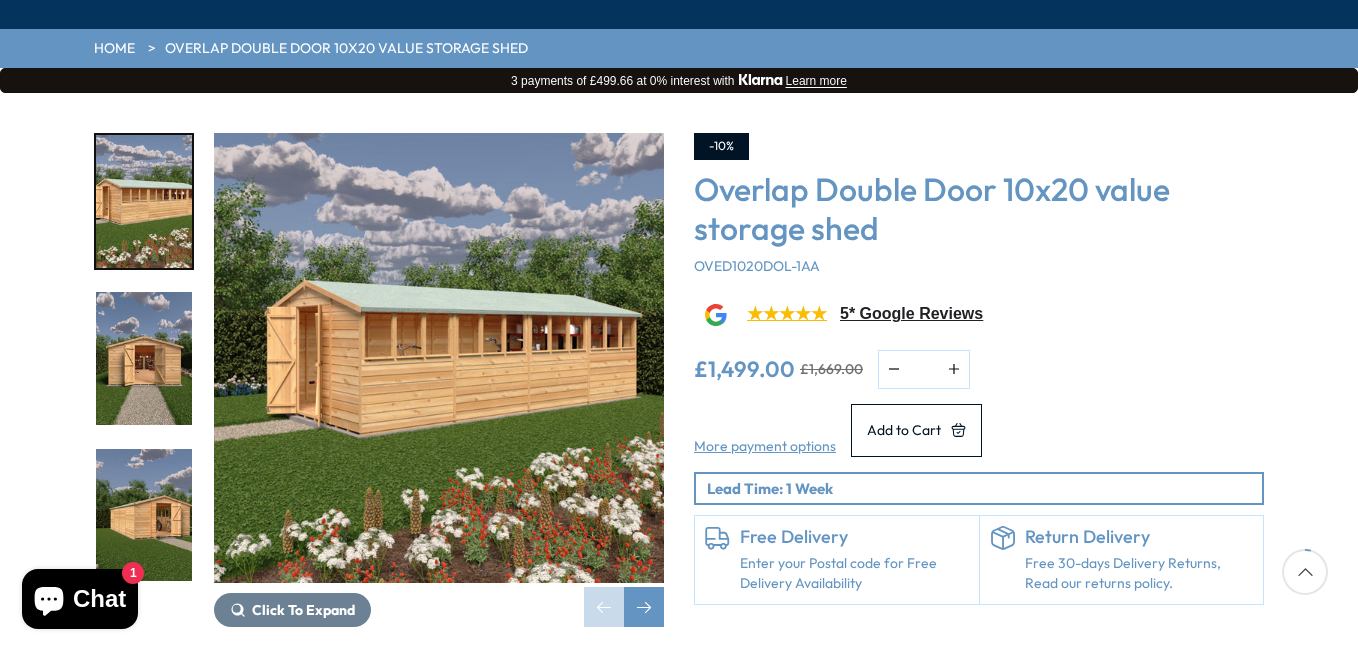 click at bounding box center (144, 515) 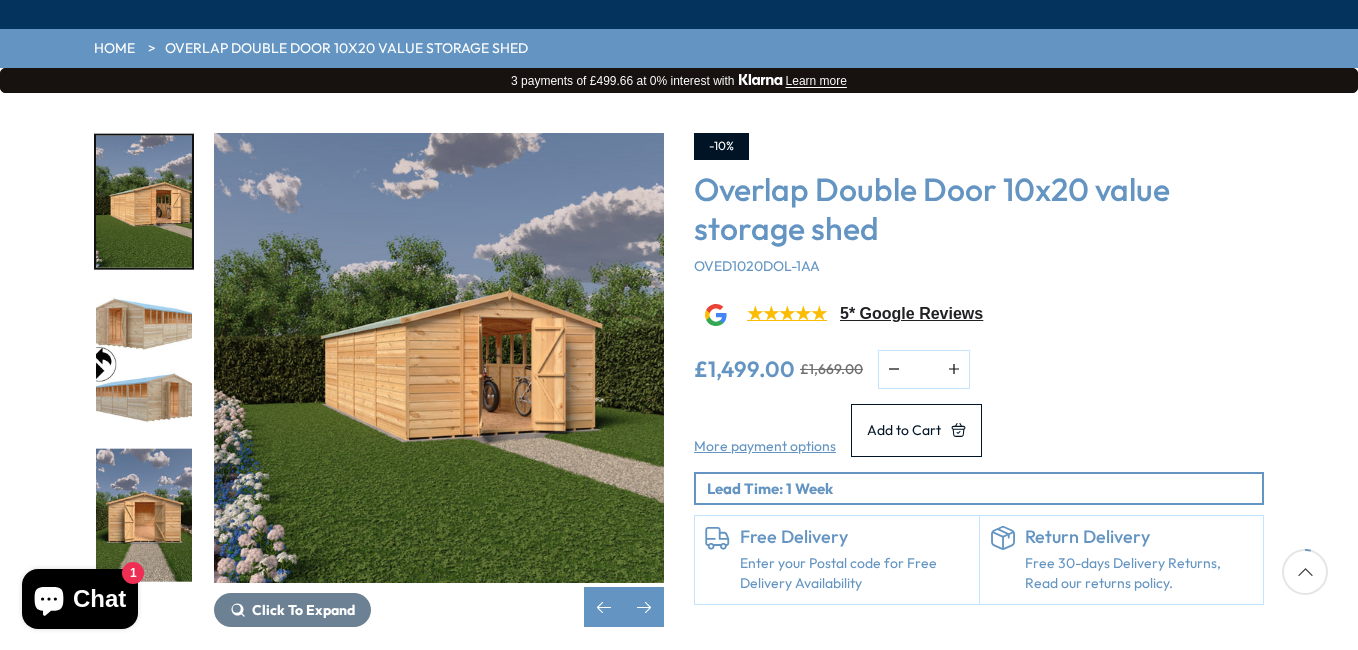 click at bounding box center (144, 358) 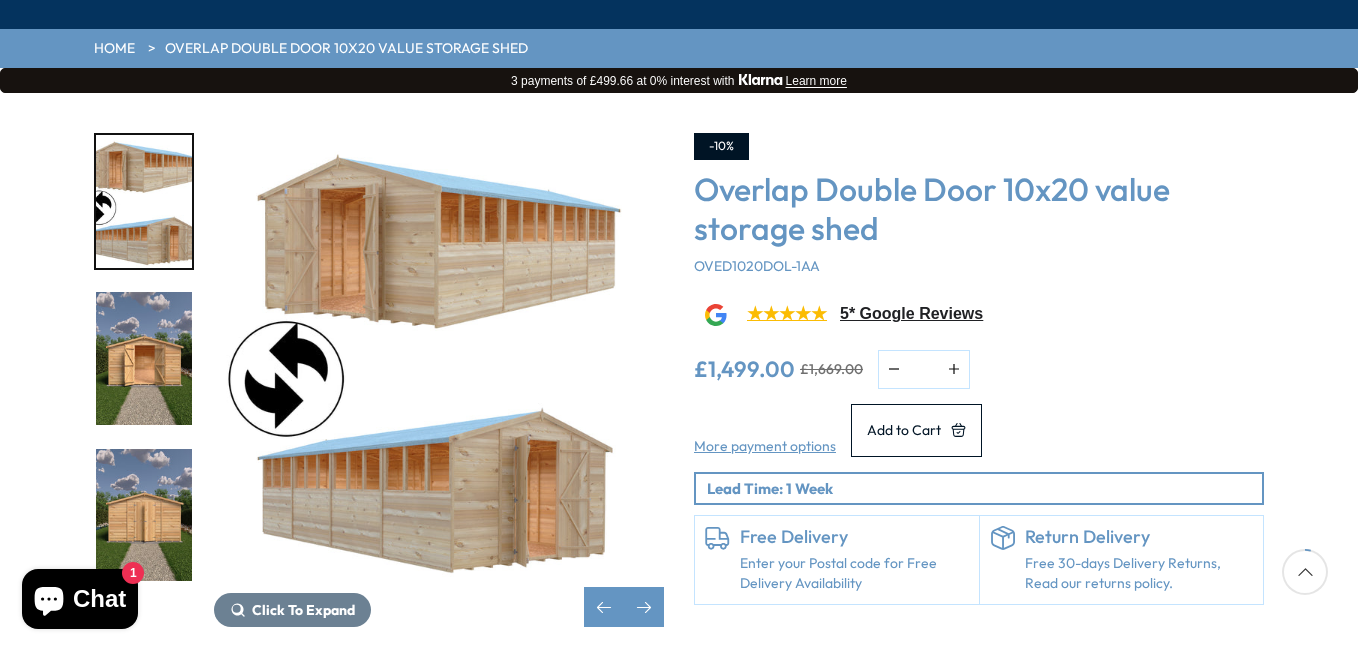 click at bounding box center (144, 201) 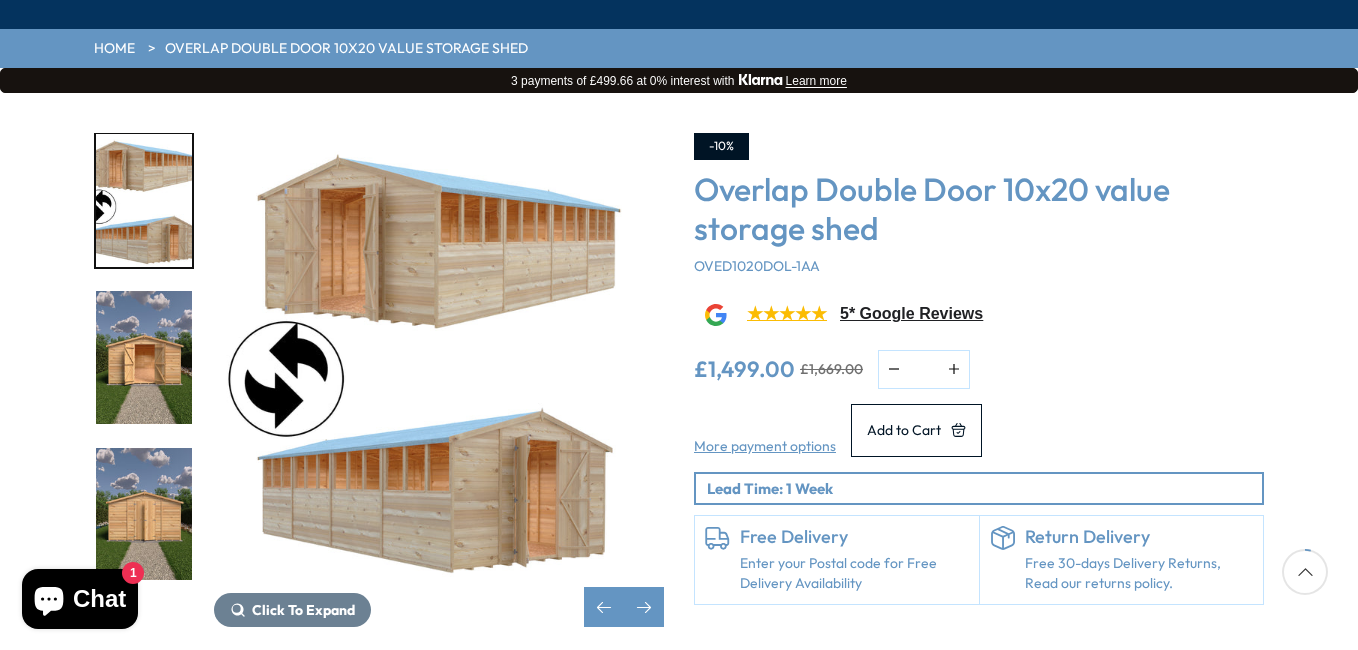 click at bounding box center [144, 200] 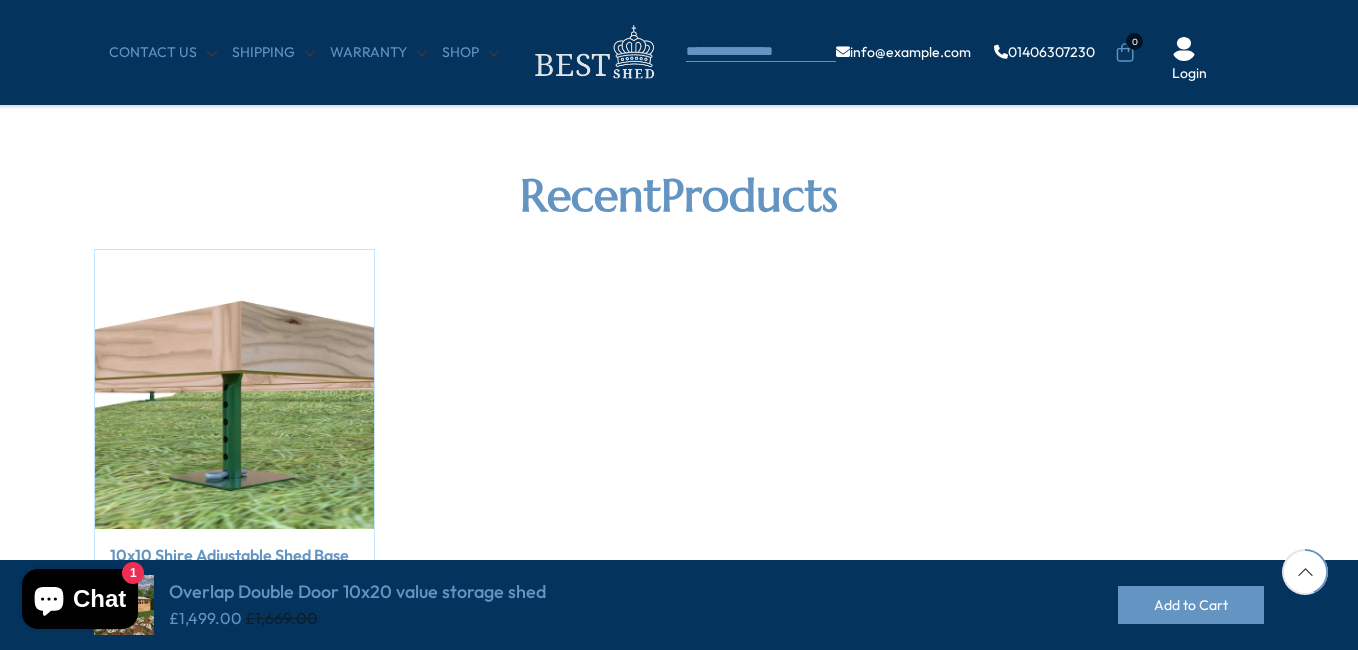 scroll, scrollTop: 2200, scrollLeft: 0, axis: vertical 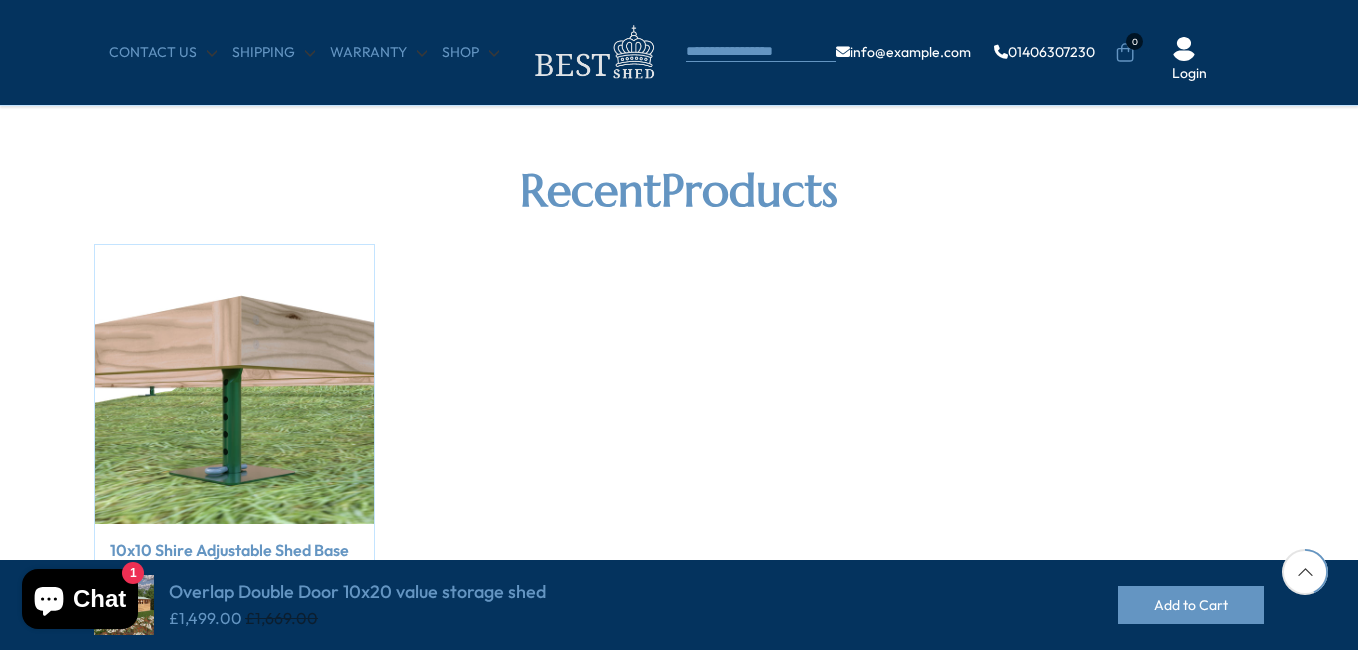 click at bounding box center [234, 384] 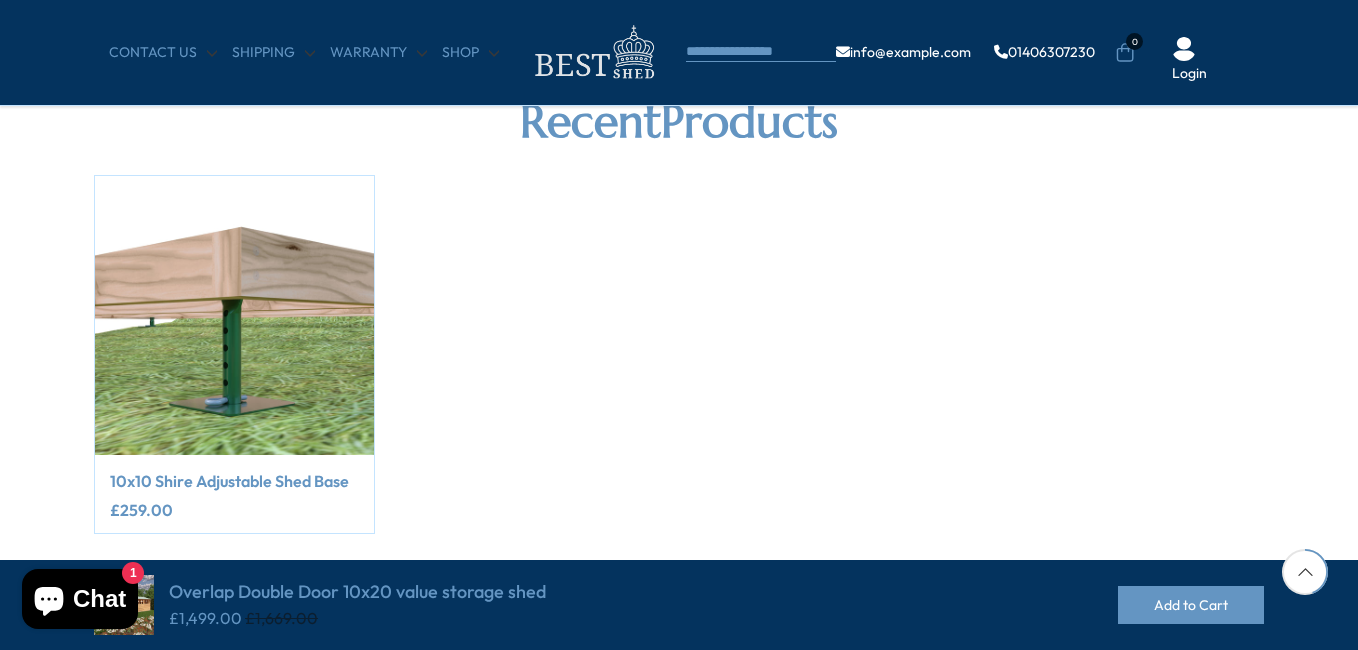 scroll, scrollTop: 2400, scrollLeft: 0, axis: vertical 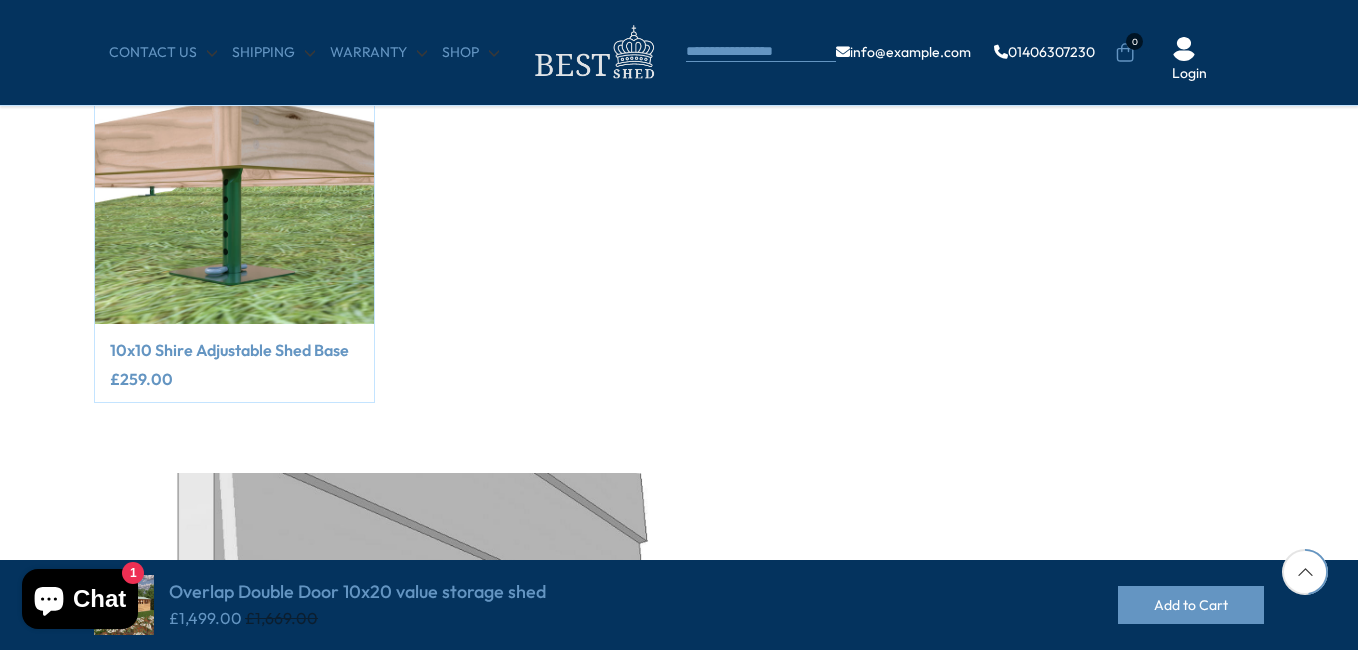 click at bounding box center (234, 184) 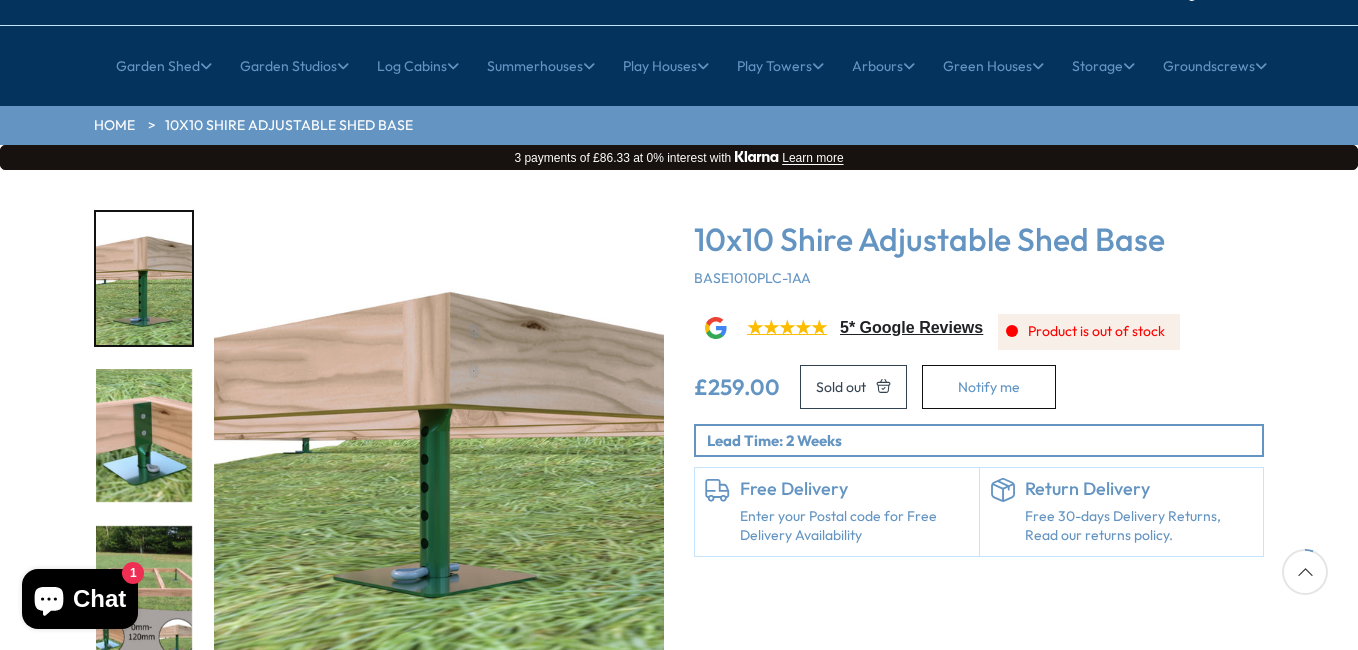 scroll, scrollTop: 120, scrollLeft: 0, axis: vertical 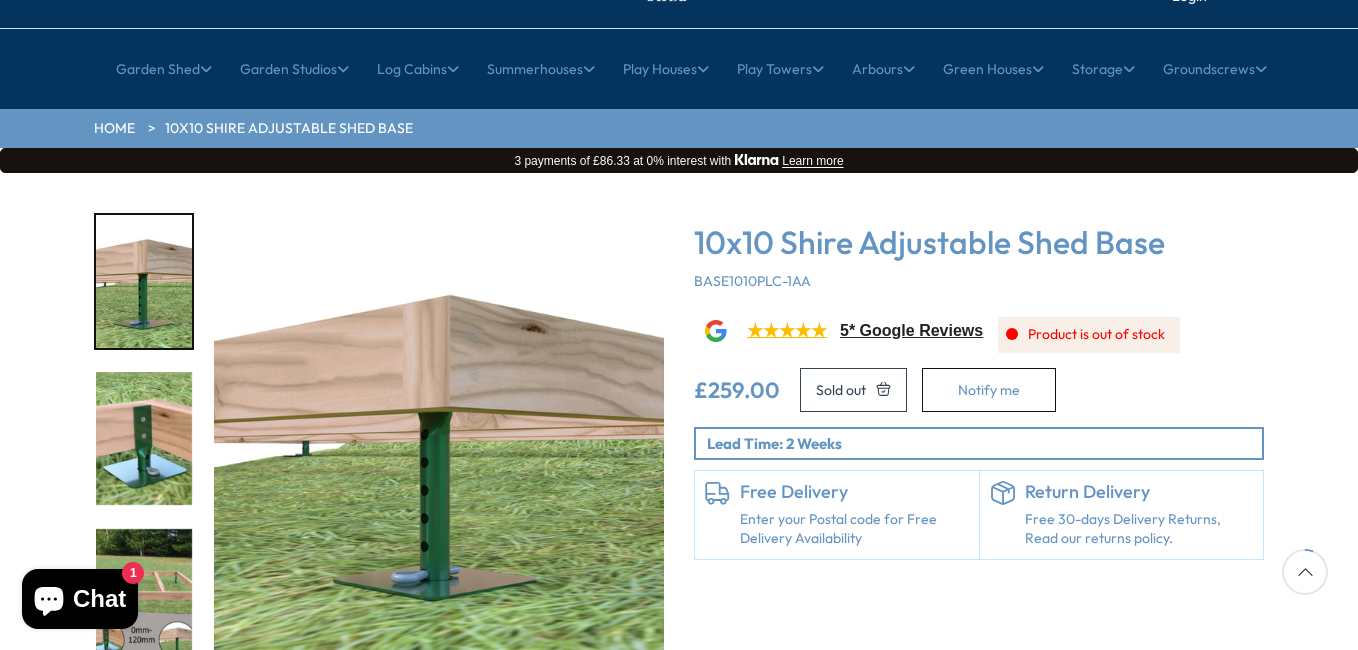 click at bounding box center [144, 438] 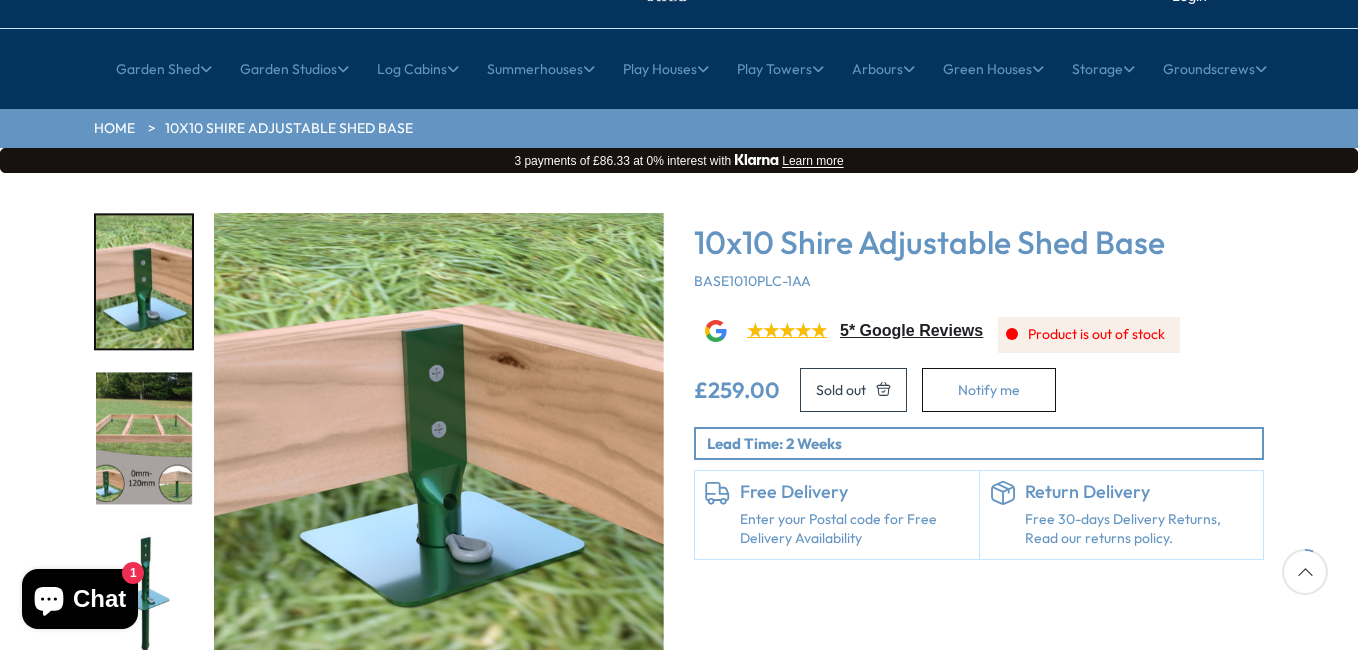 click at bounding box center [144, 438] 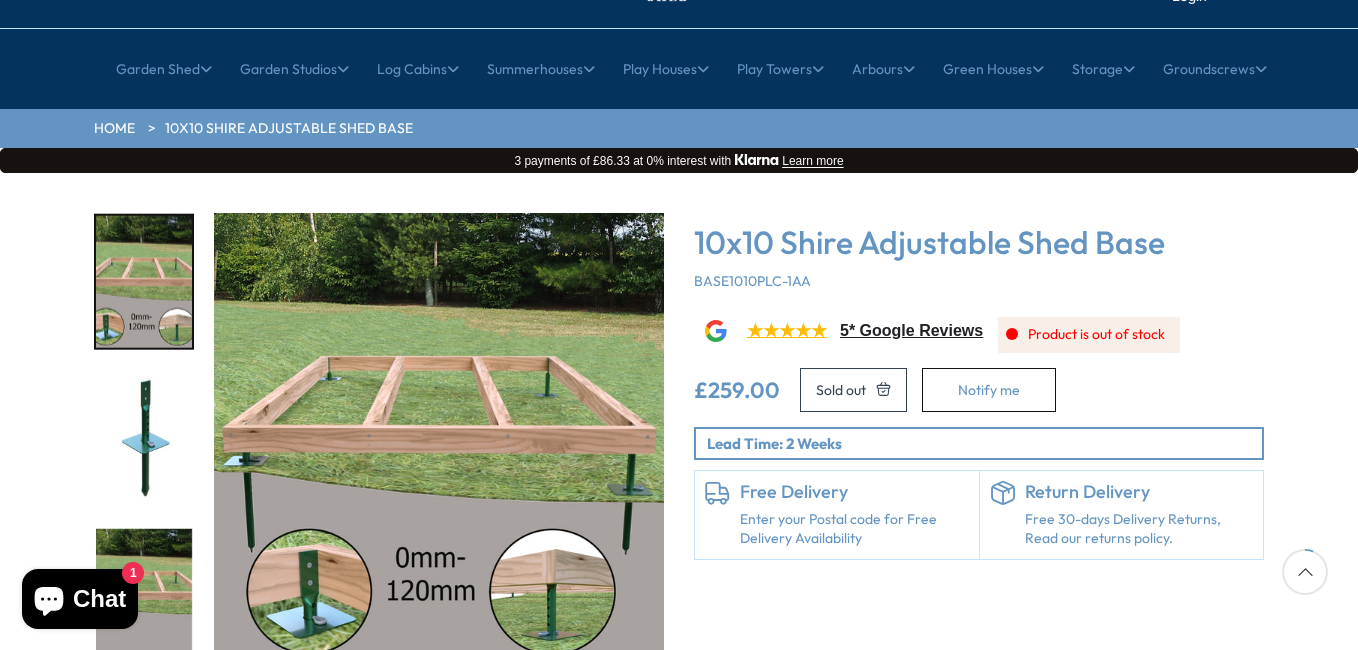 click at bounding box center (144, 438) 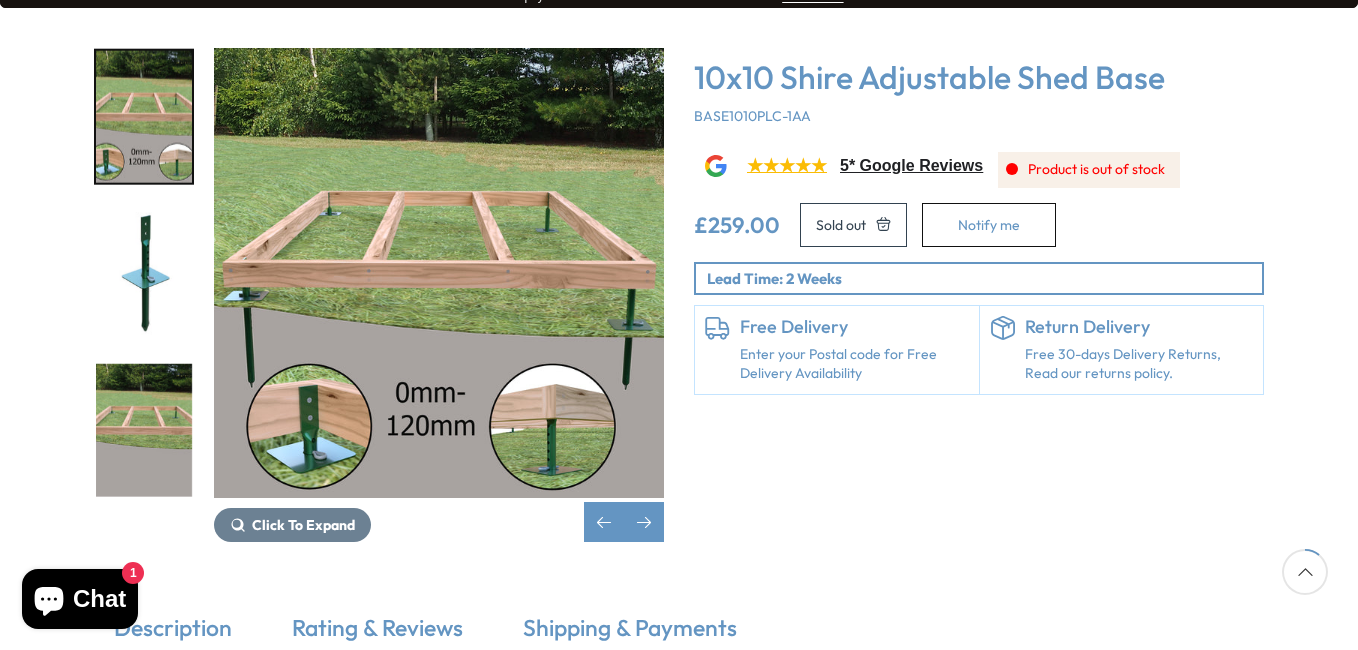 scroll, scrollTop: 320, scrollLeft: 0, axis: vertical 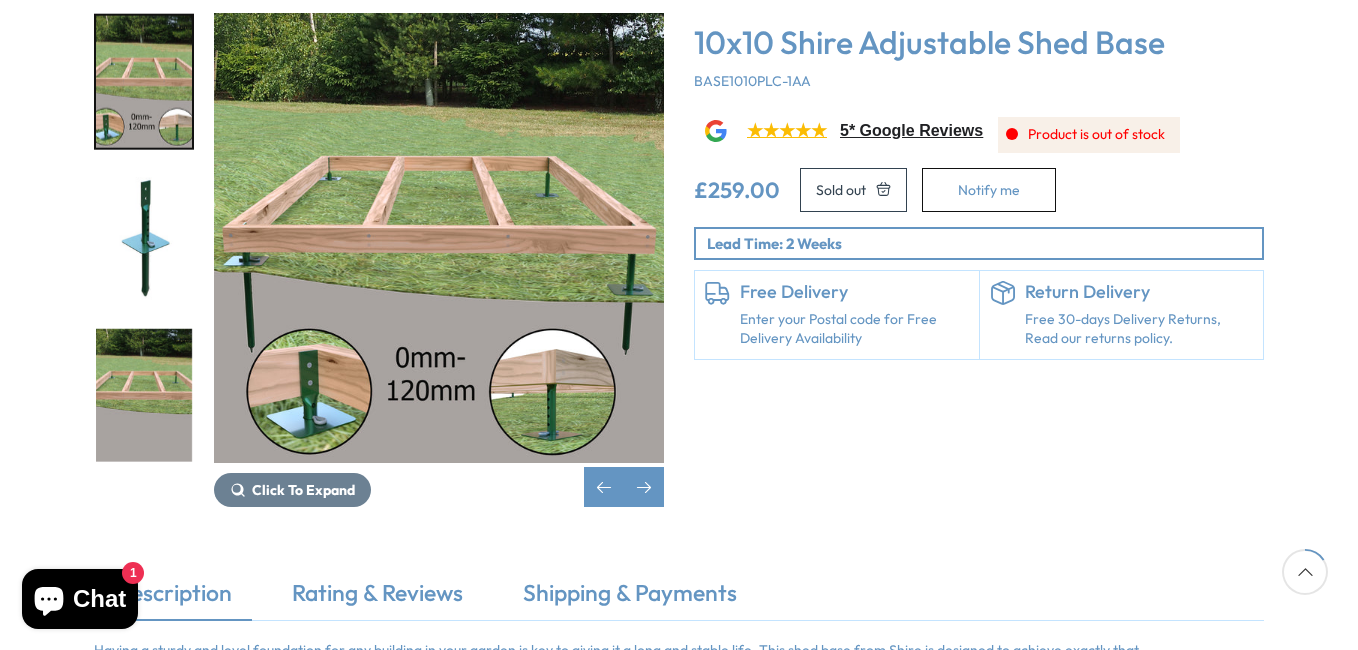 click at bounding box center [144, 395] 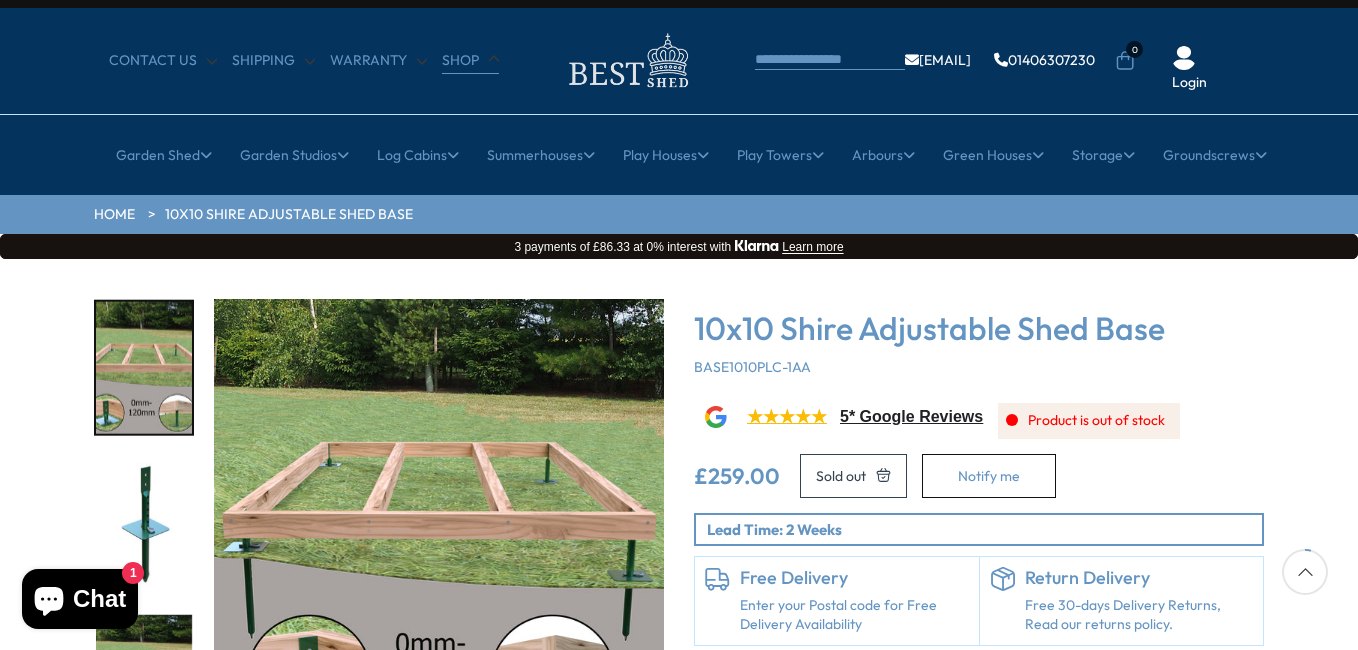 scroll, scrollTop: 0, scrollLeft: 0, axis: both 